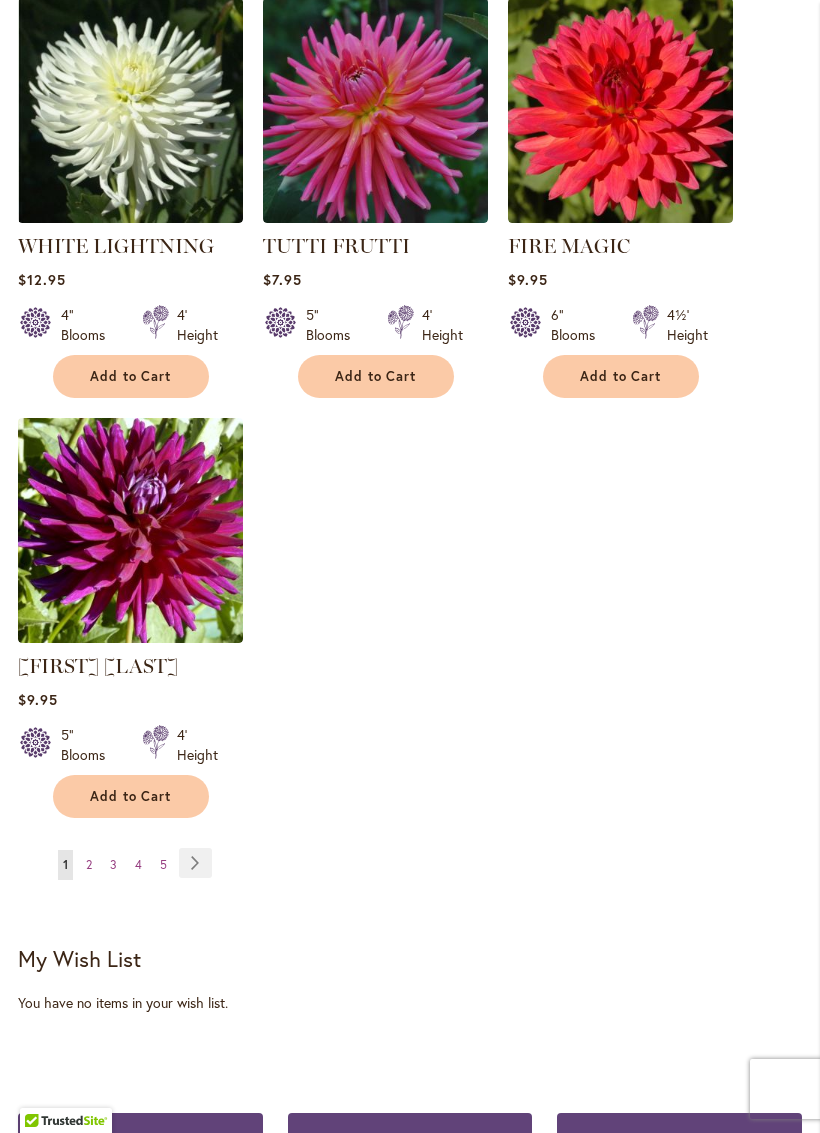 scroll, scrollTop: 2226, scrollLeft: 0, axis: vertical 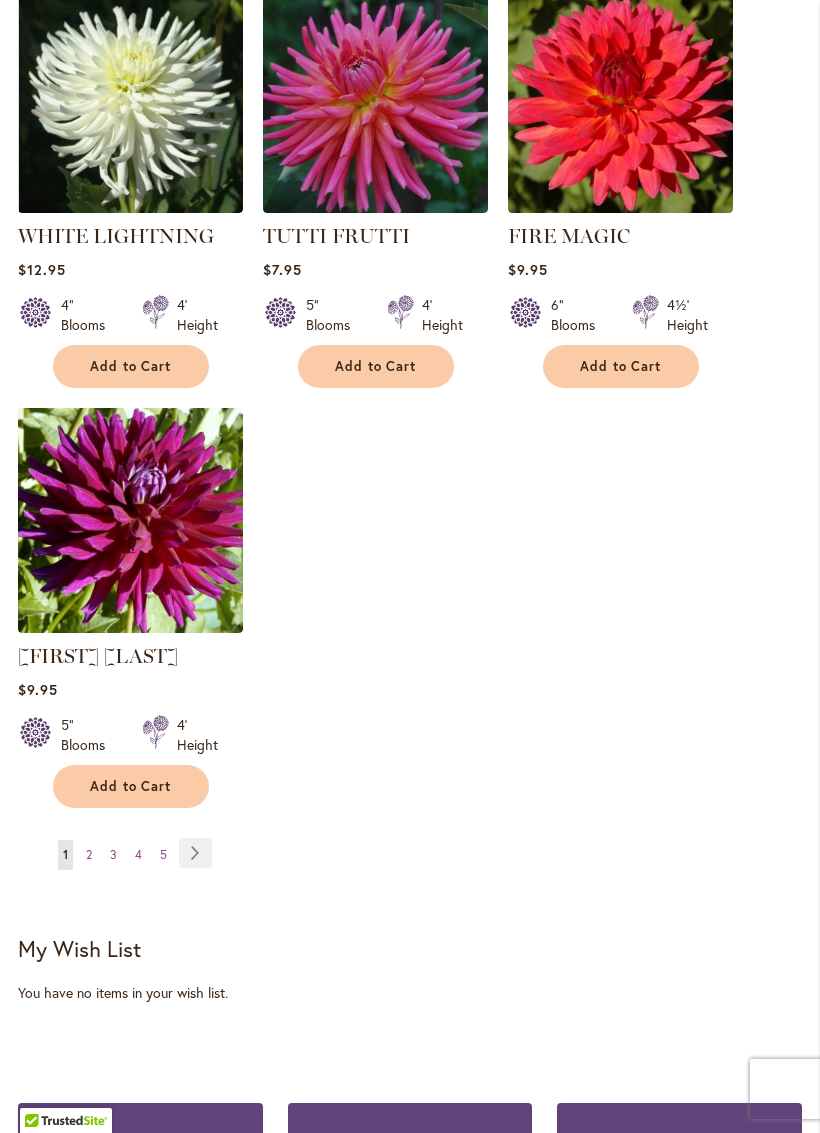 click on "2" at bounding box center (89, 854) 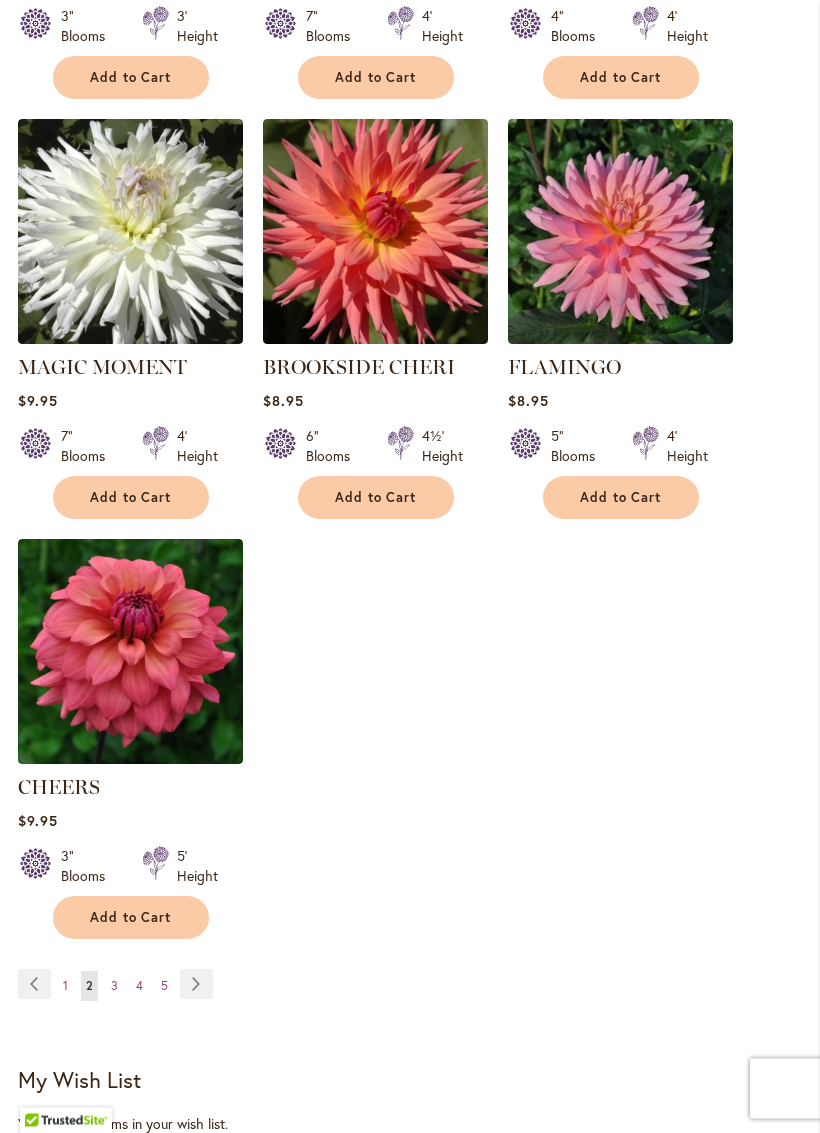 scroll, scrollTop: 2096, scrollLeft: 0, axis: vertical 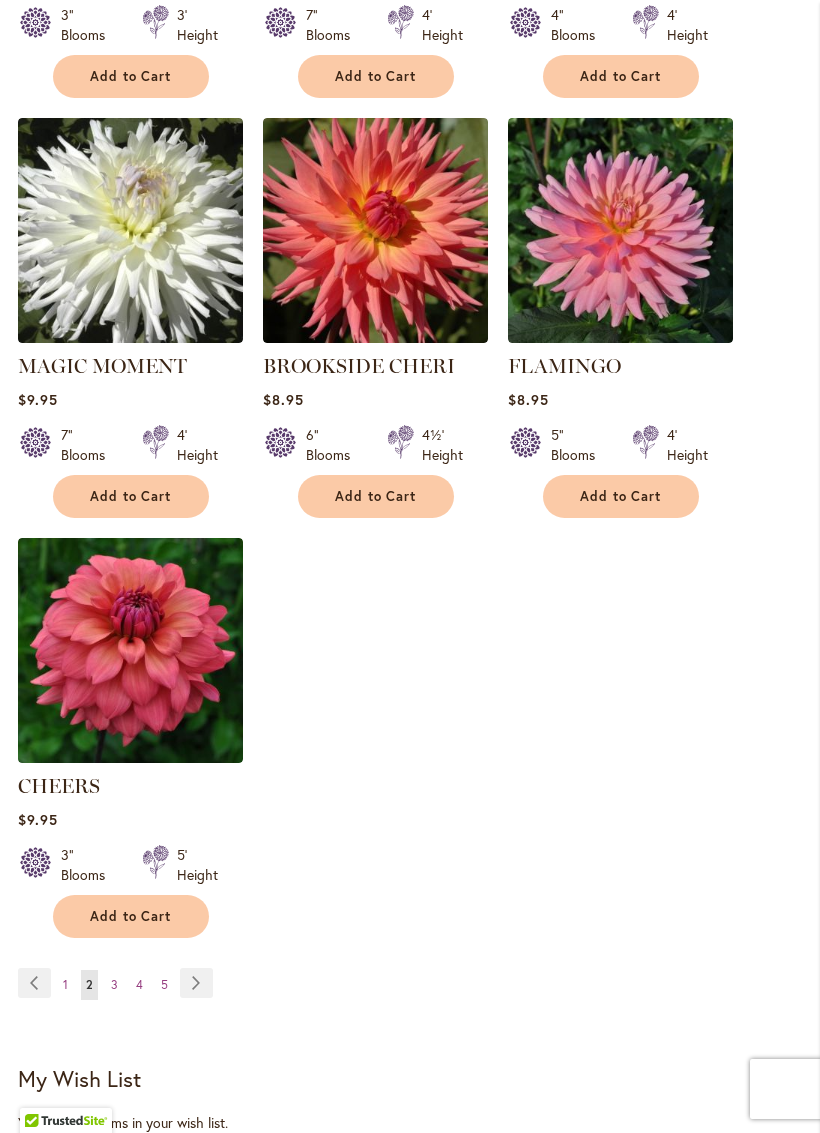 click on "3" at bounding box center [114, 984] 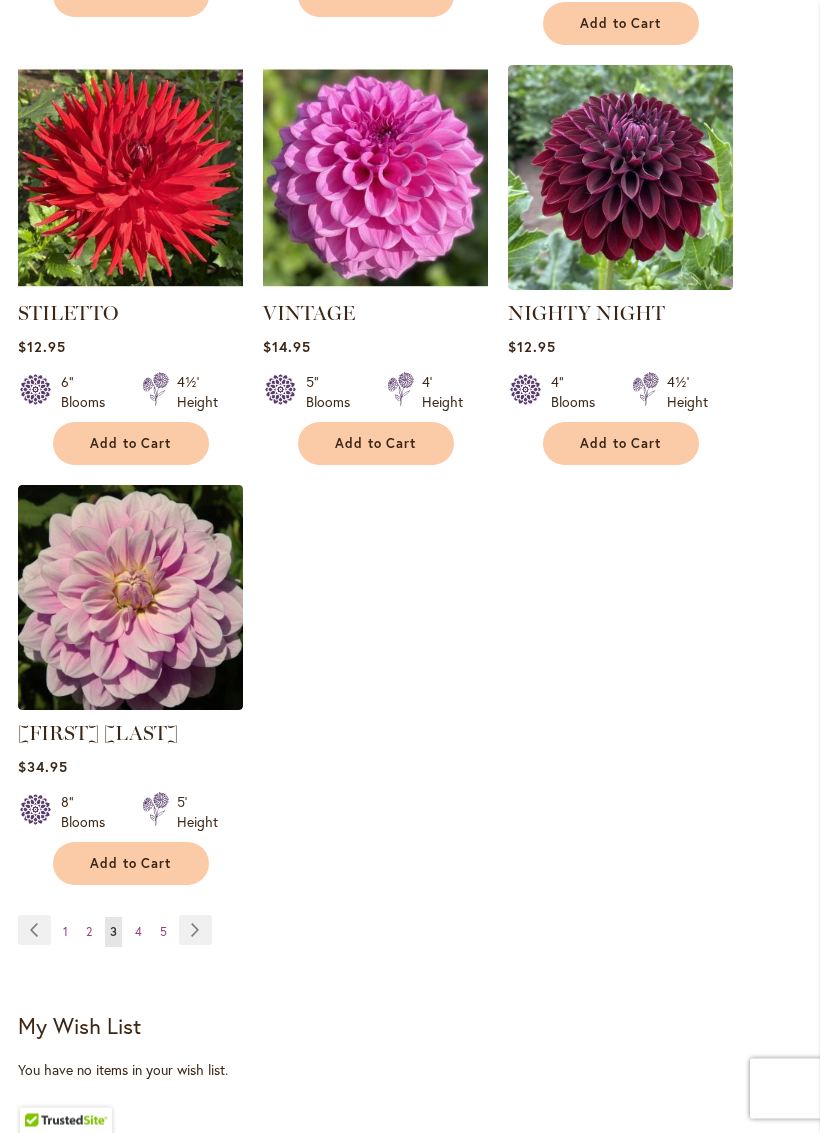 scroll, scrollTop: 2178, scrollLeft: 0, axis: vertical 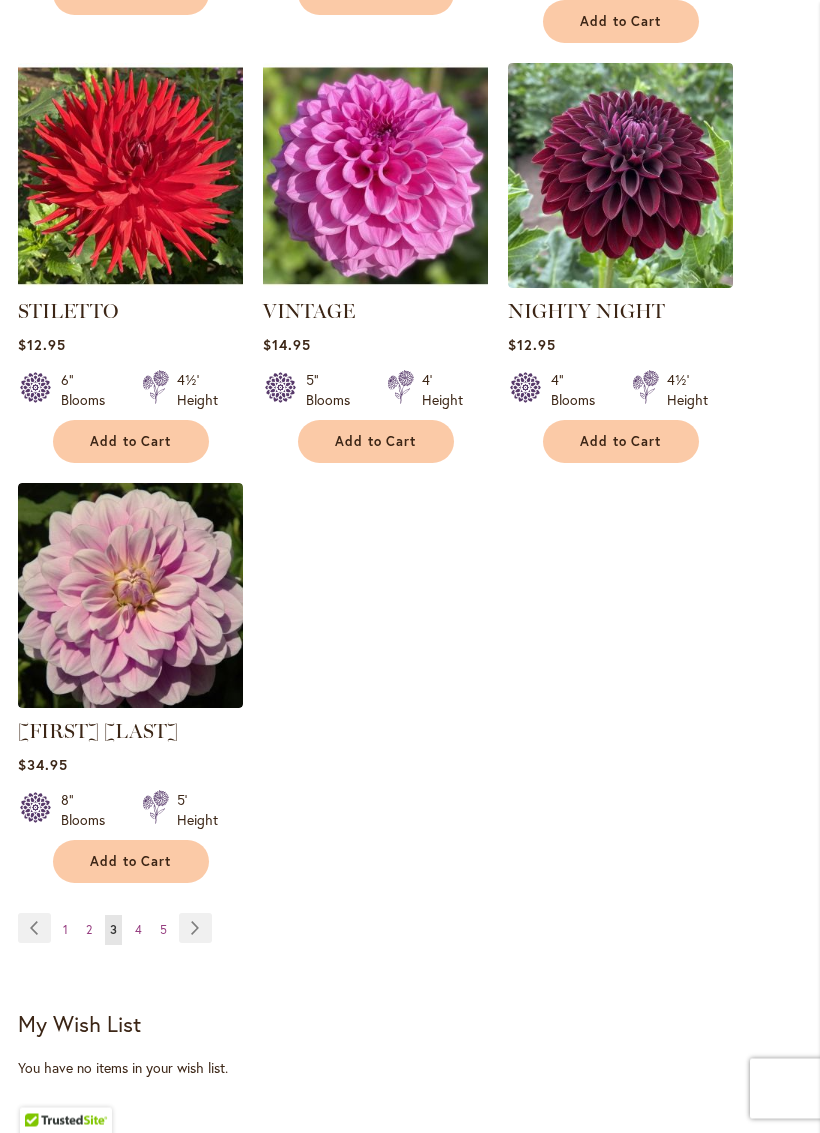 click on "4" at bounding box center (138, 930) 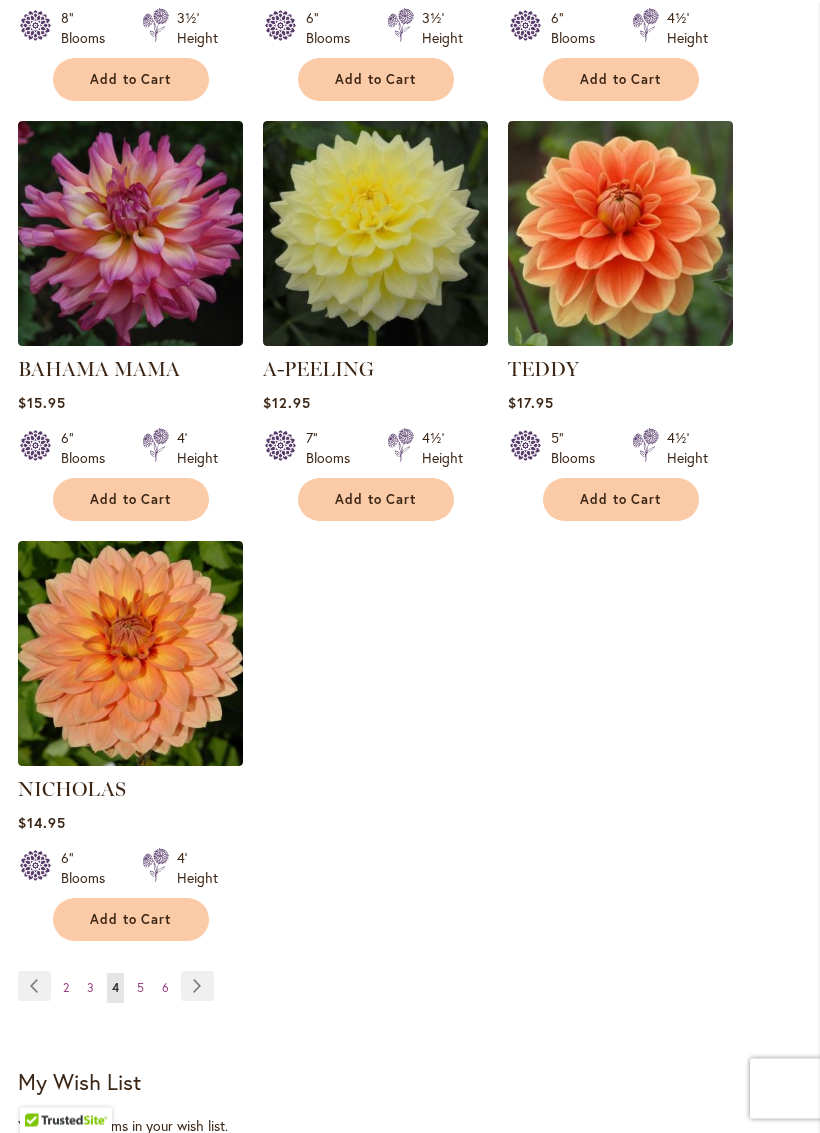 scroll, scrollTop: 2123, scrollLeft: 0, axis: vertical 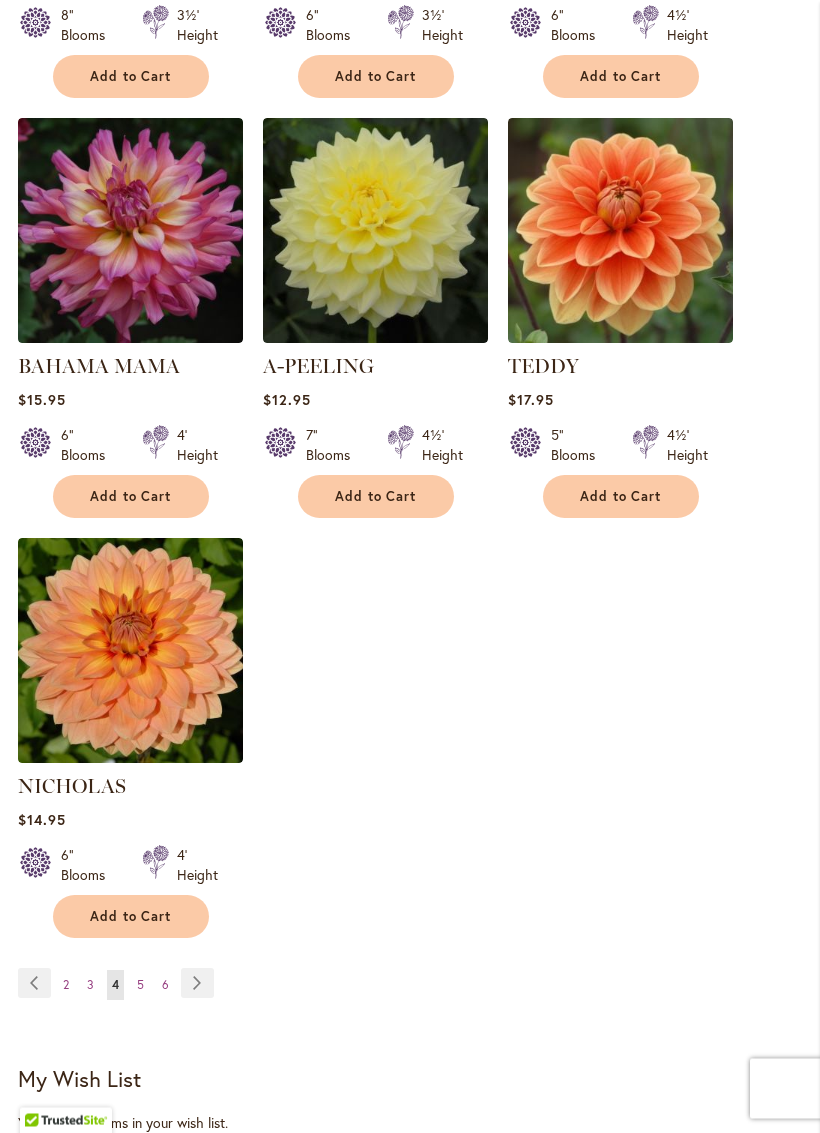 click on "5" at bounding box center (140, 985) 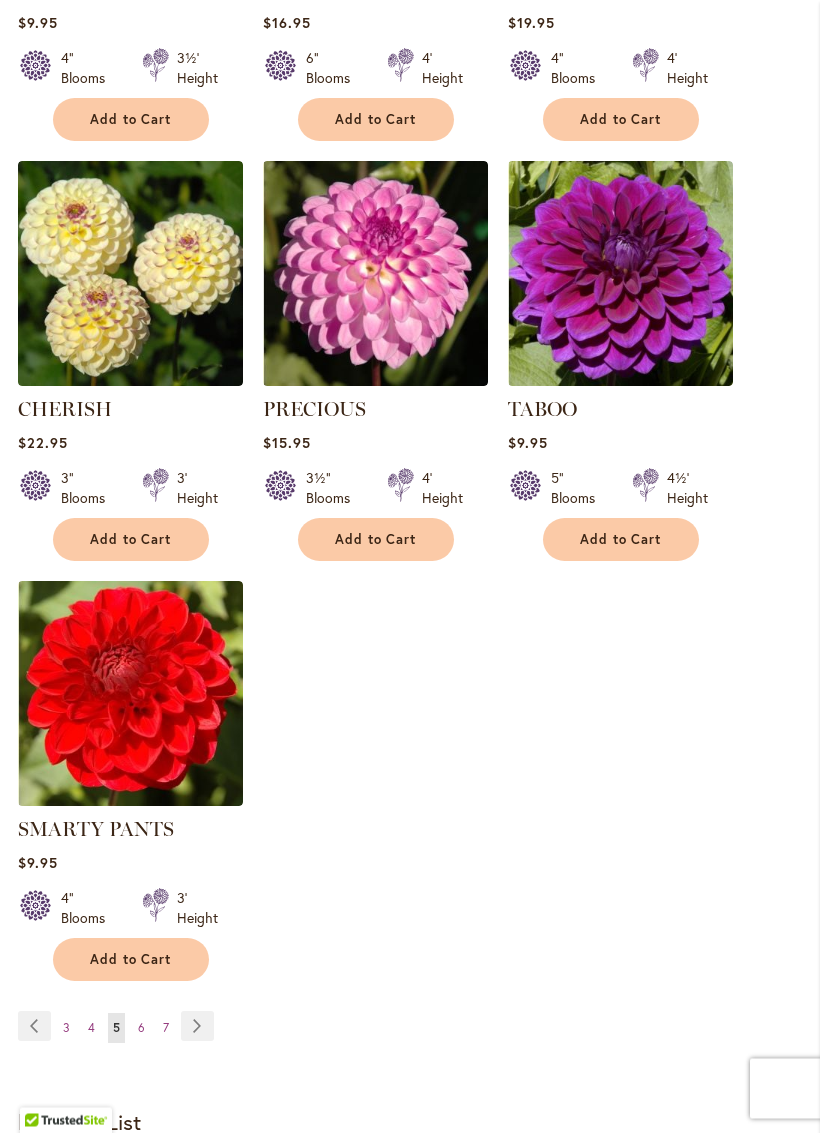 scroll, scrollTop: 2082, scrollLeft: 0, axis: vertical 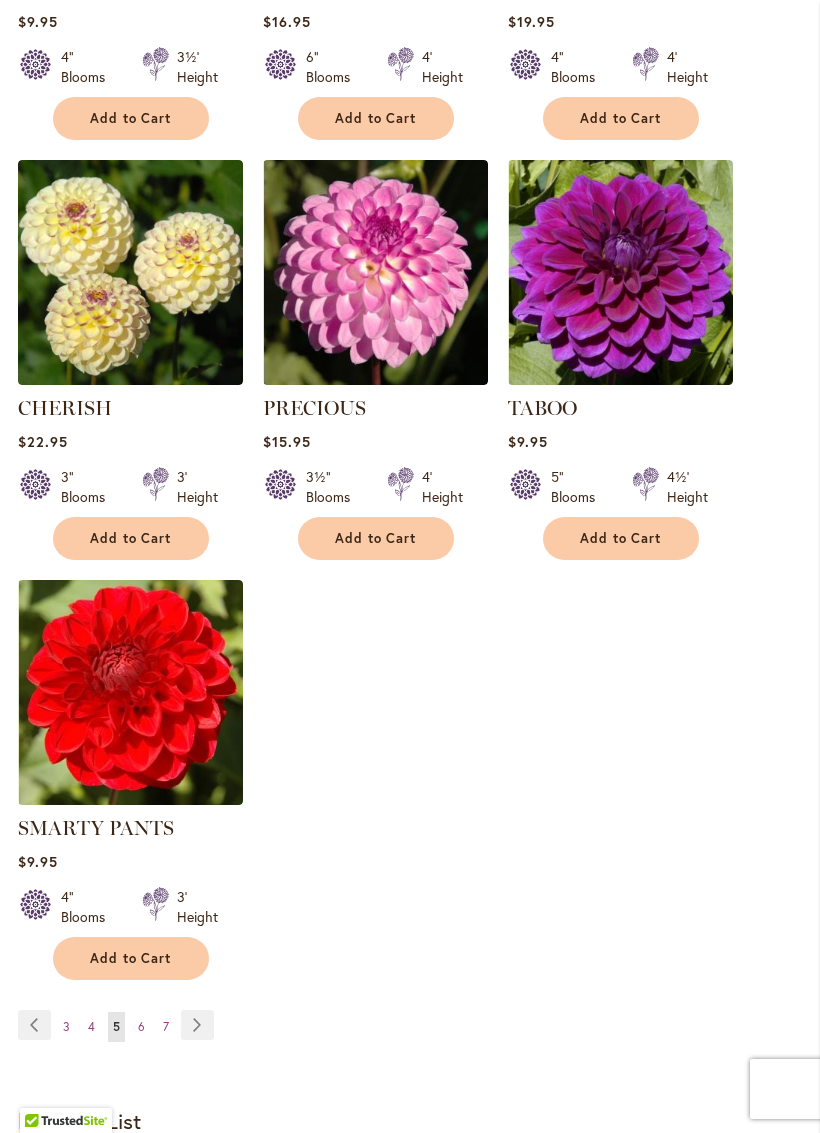 click on "6" at bounding box center (141, 1026) 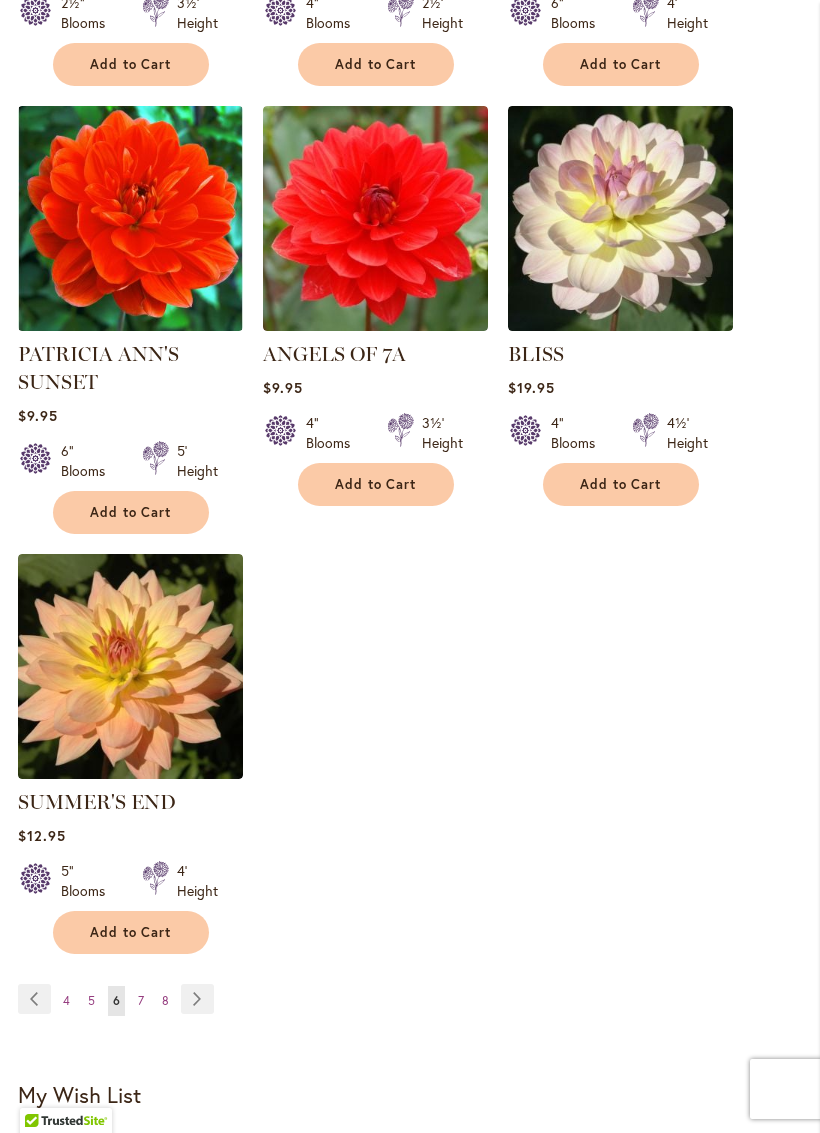 scroll, scrollTop: 2151, scrollLeft: 0, axis: vertical 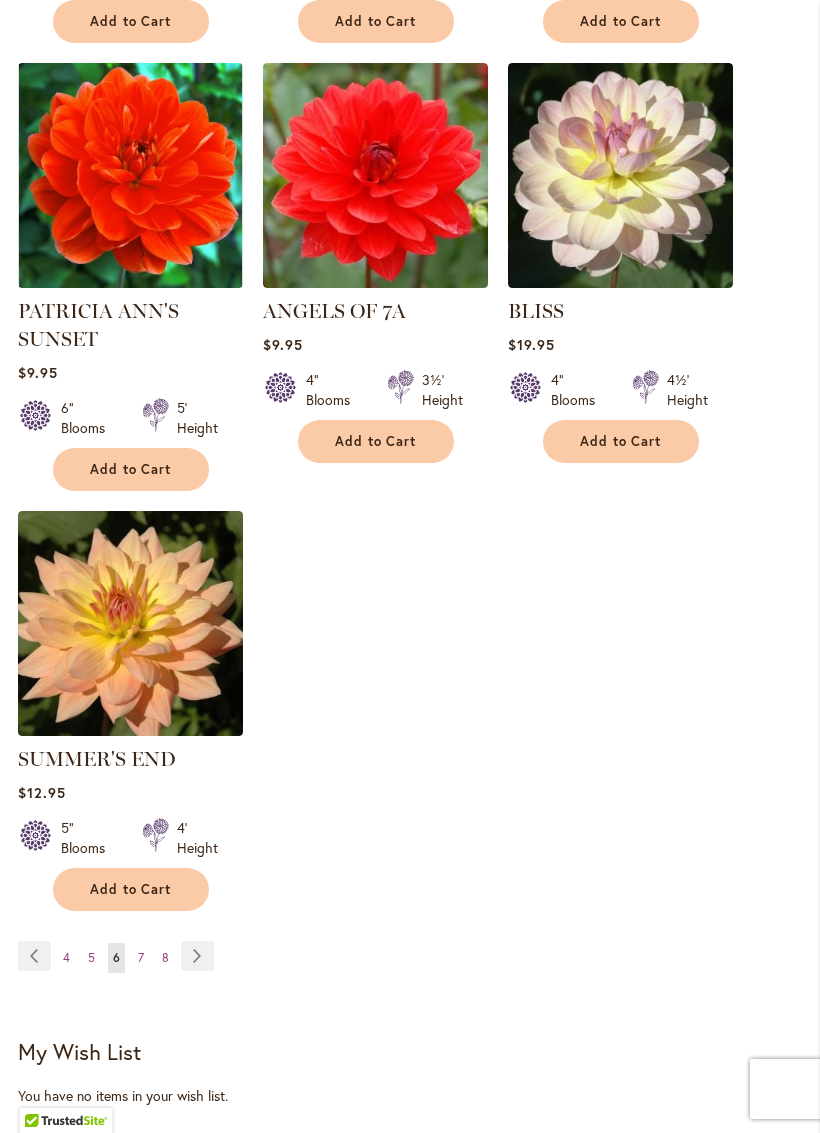 click on "Page
7" at bounding box center [141, 958] 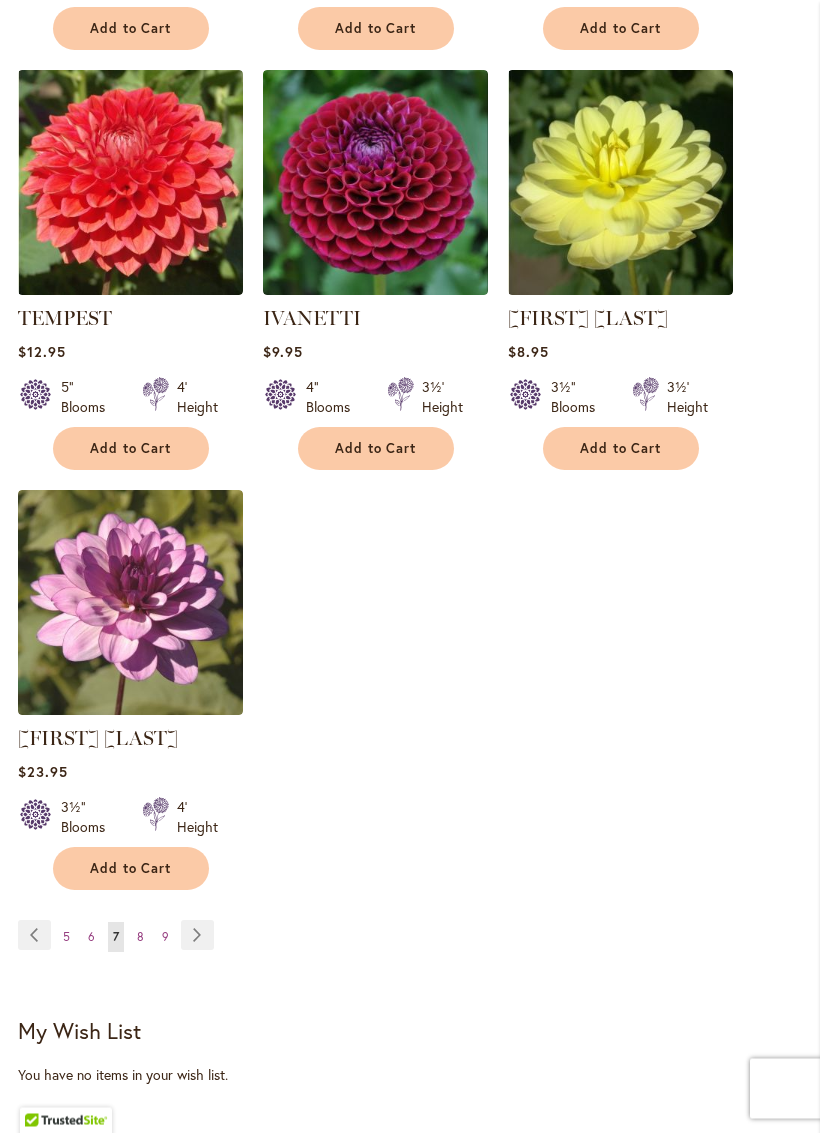 scroll, scrollTop: 2186, scrollLeft: 0, axis: vertical 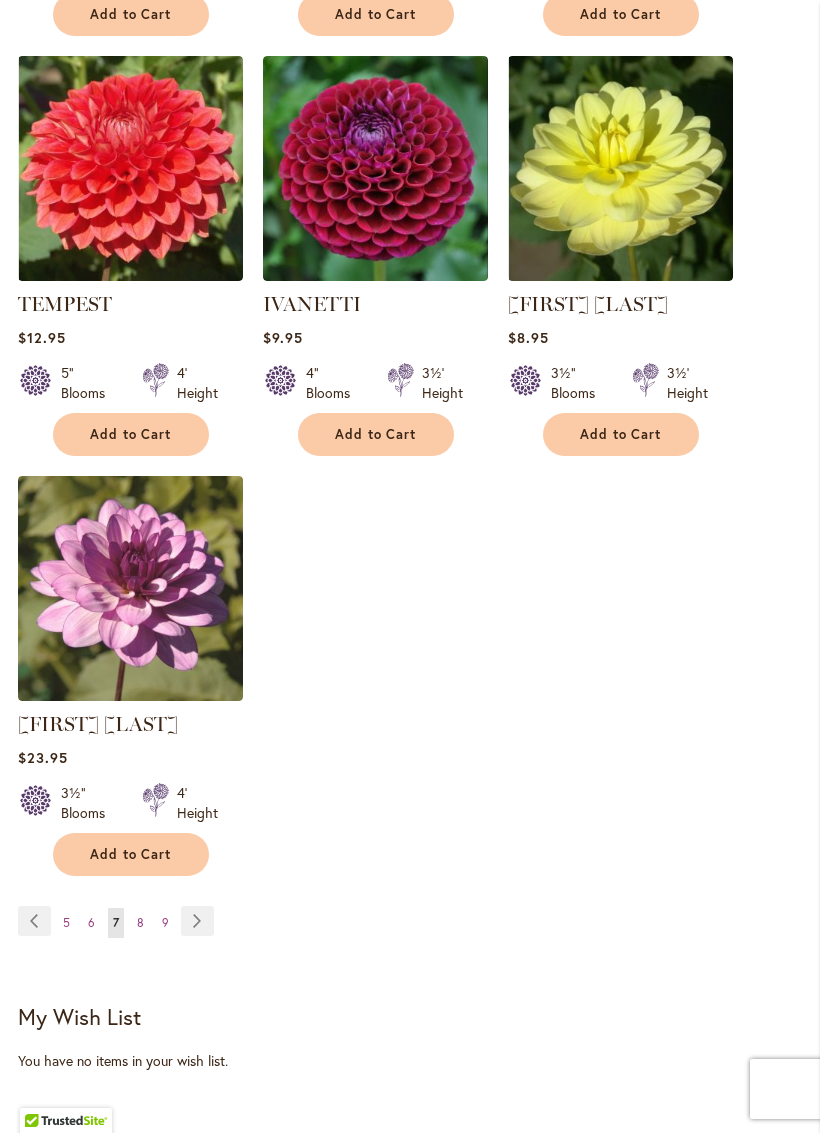 click on "Page
8" at bounding box center (140, 923) 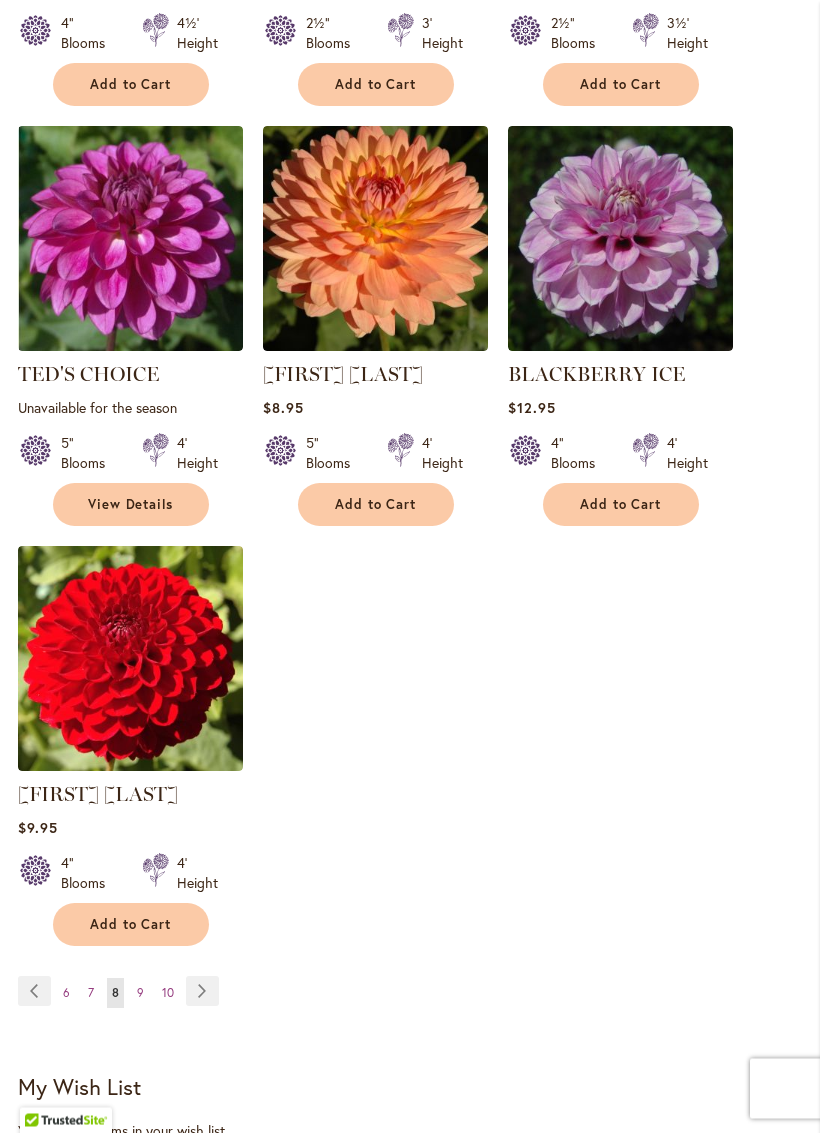 scroll, scrollTop: 2089, scrollLeft: 0, axis: vertical 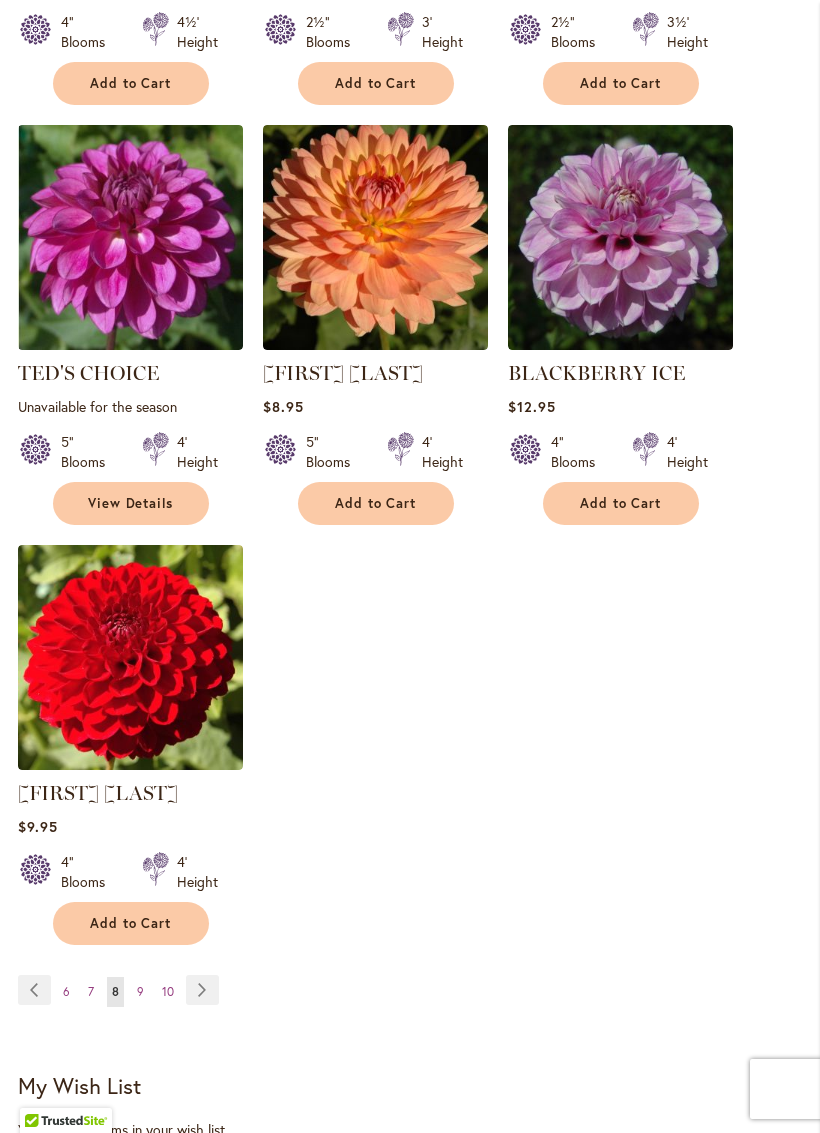 click on "Page
9" at bounding box center [140, 992] 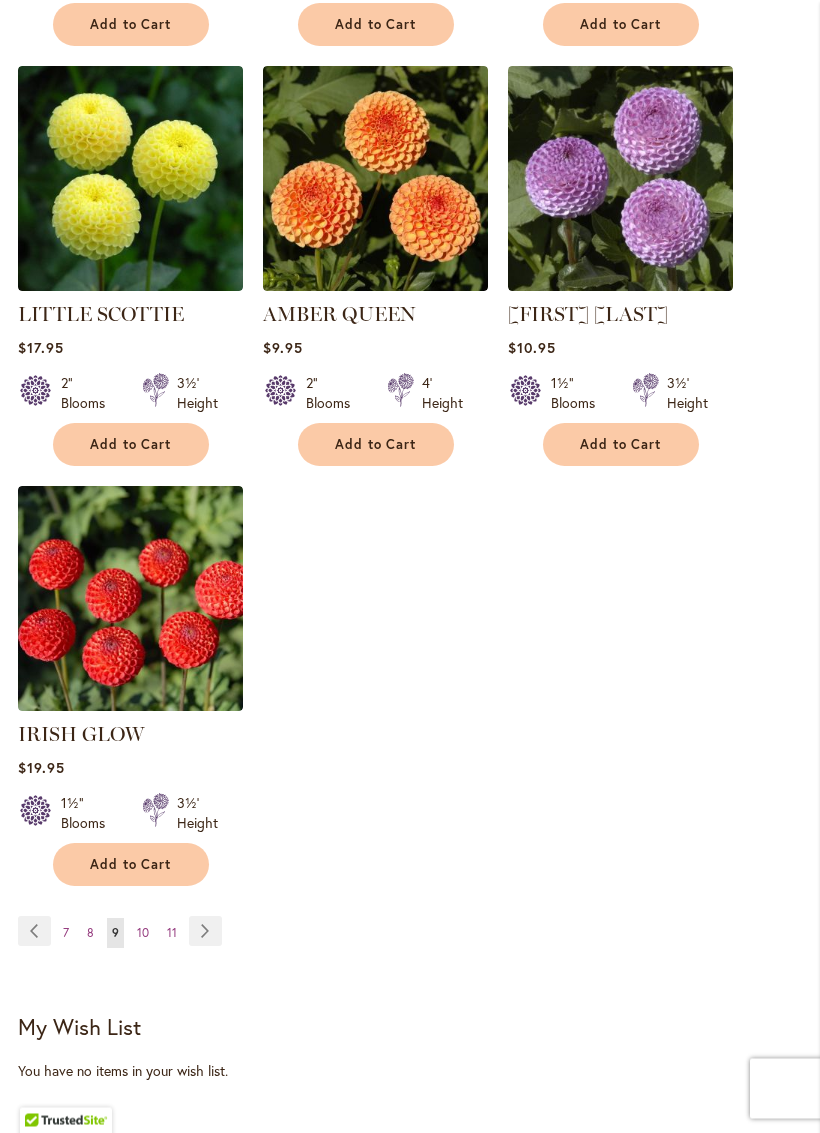 scroll, scrollTop: 2204, scrollLeft: 0, axis: vertical 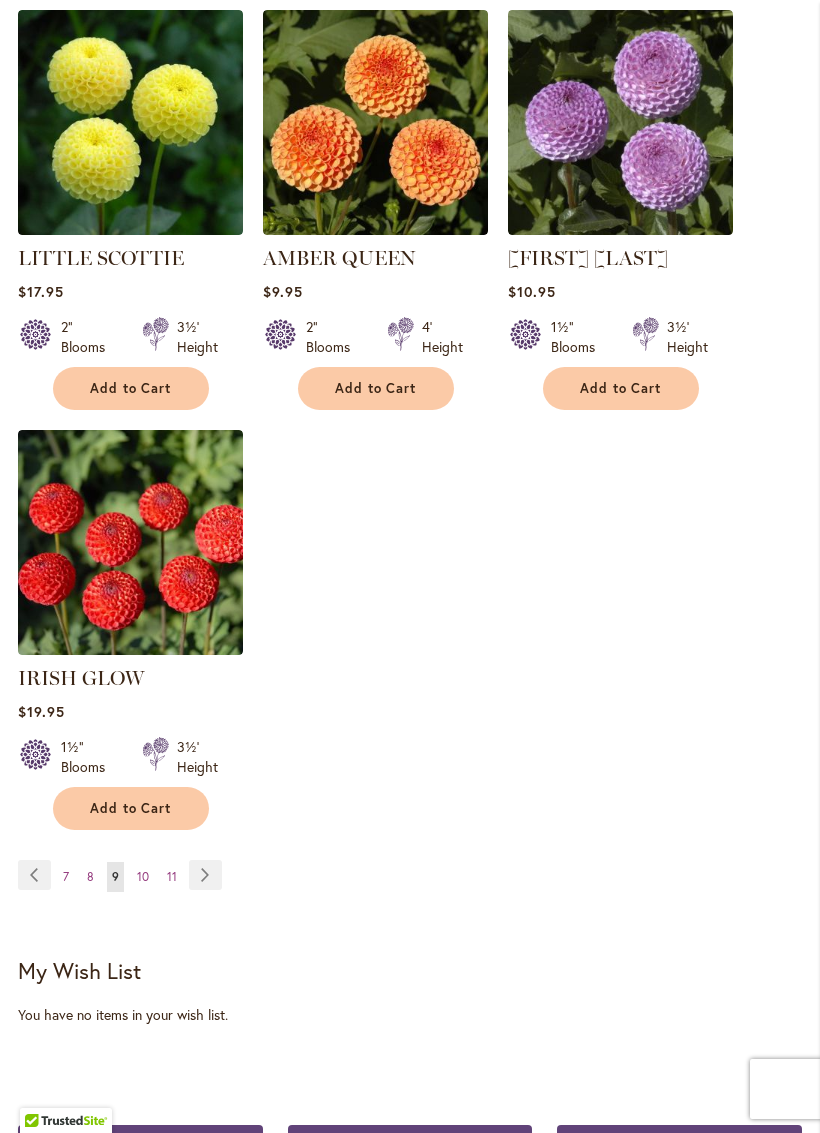 click on "10" at bounding box center [143, 876] 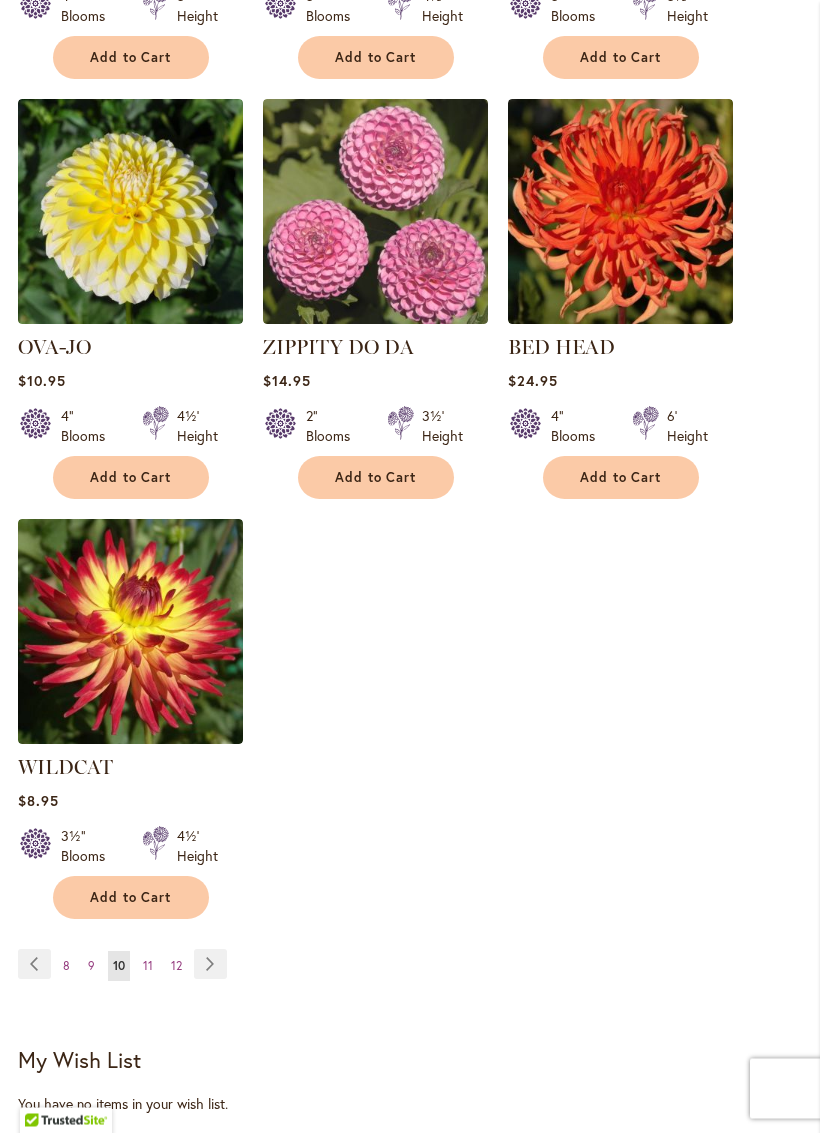scroll, scrollTop: 2115, scrollLeft: 0, axis: vertical 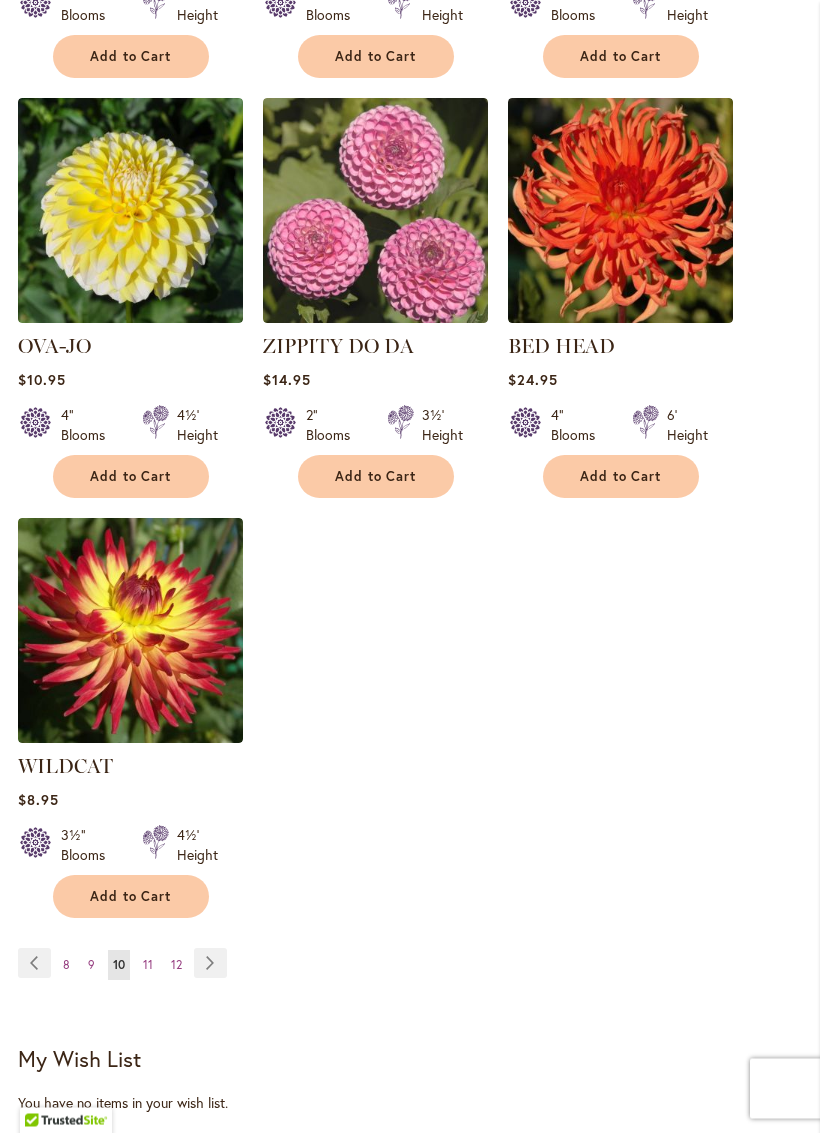 click on "11" at bounding box center [148, 965] 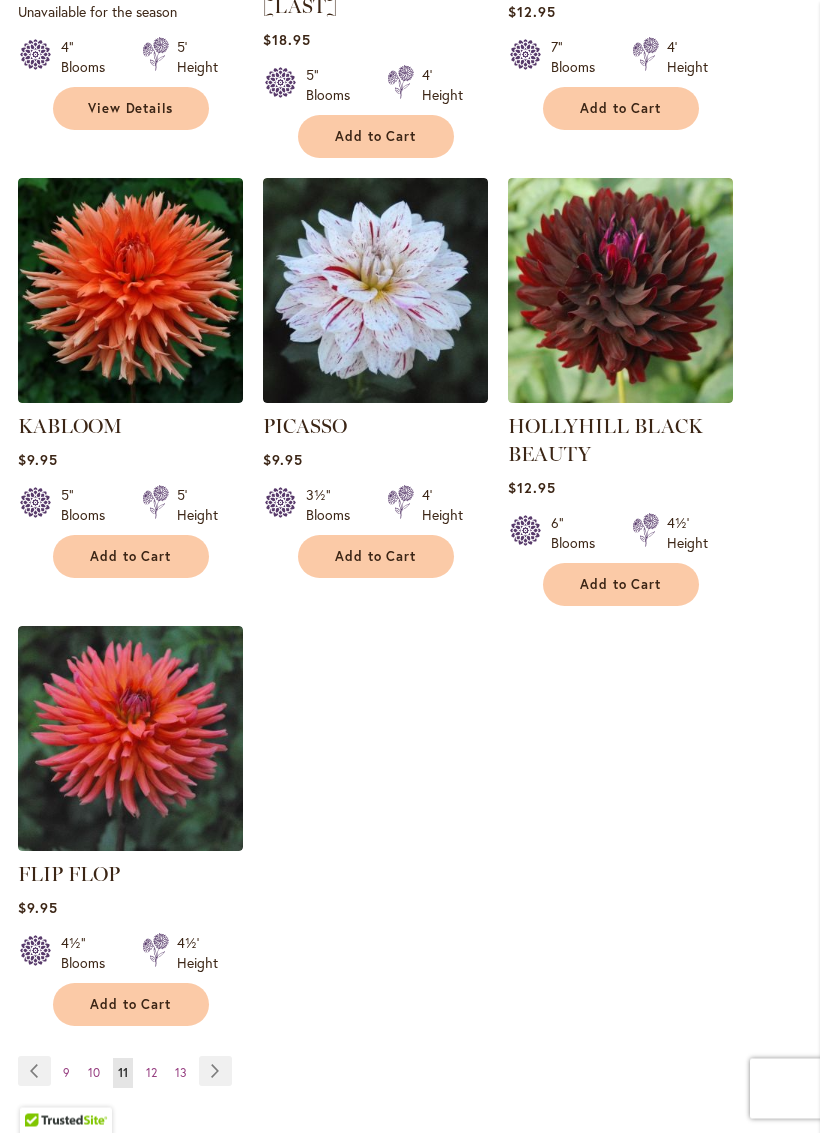 scroll, scrollTop: 2064, scrollLeft: 0, axis: vertical 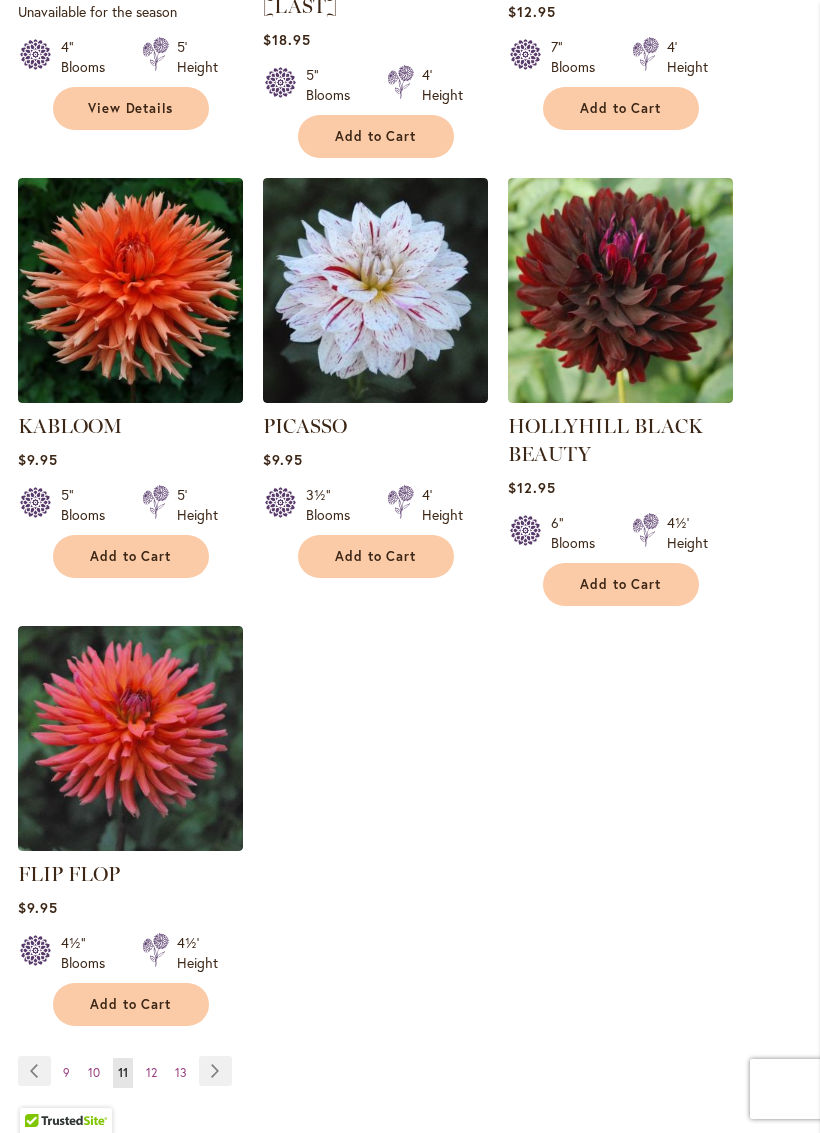 click on "12" at bounding box center (151, 1072) 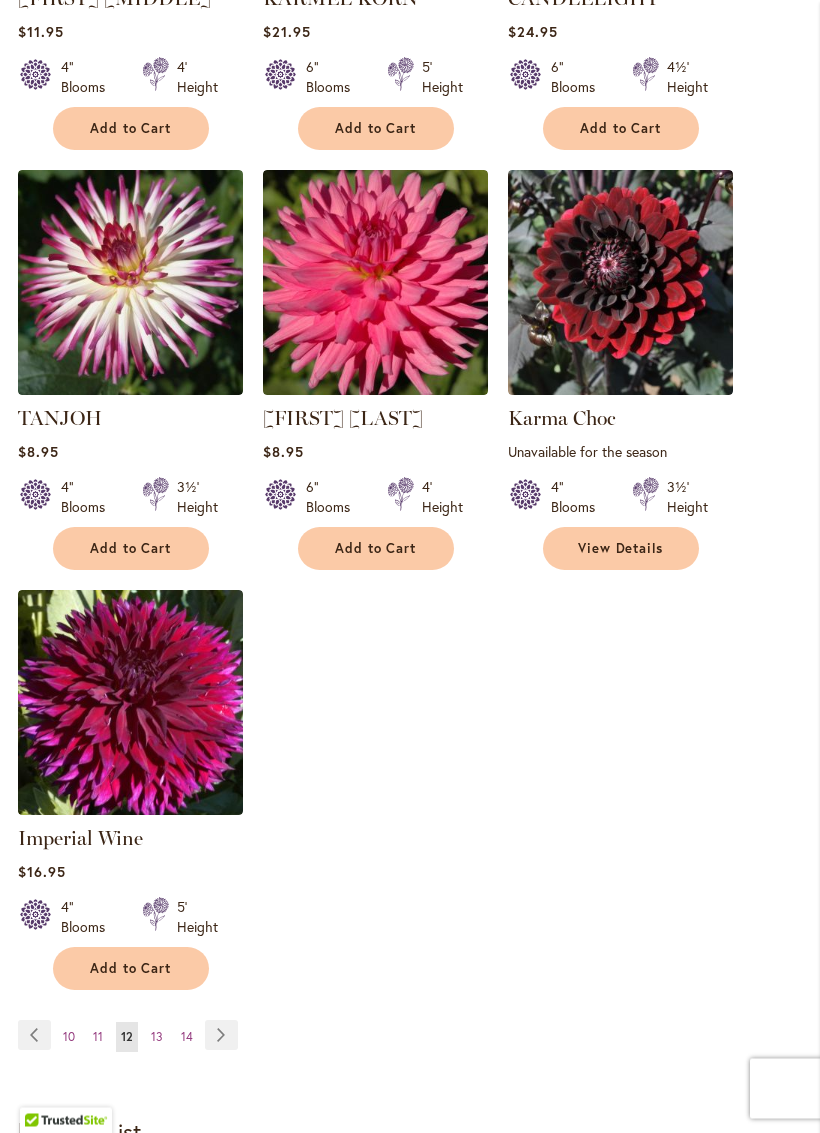 scroll, scrollTop: 2044, scrollLeft: 0, axis: vertical 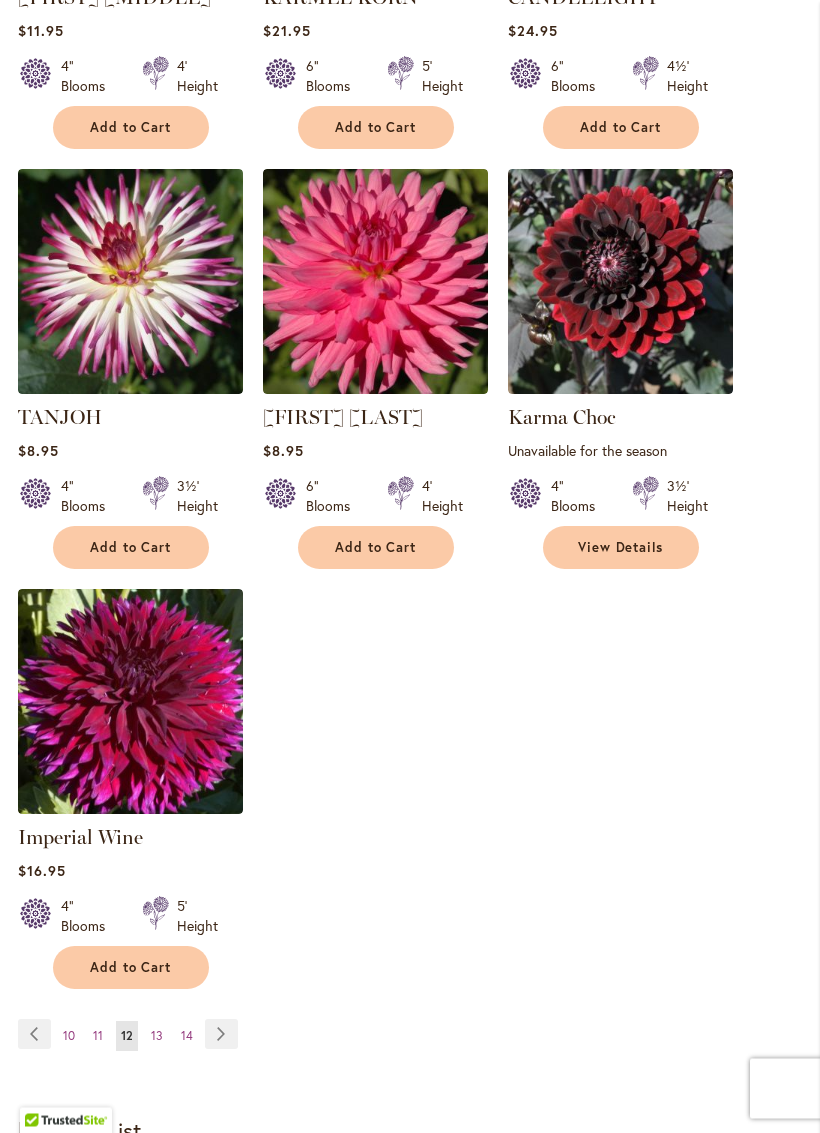click on "13" at bounding box center [157, 1036] 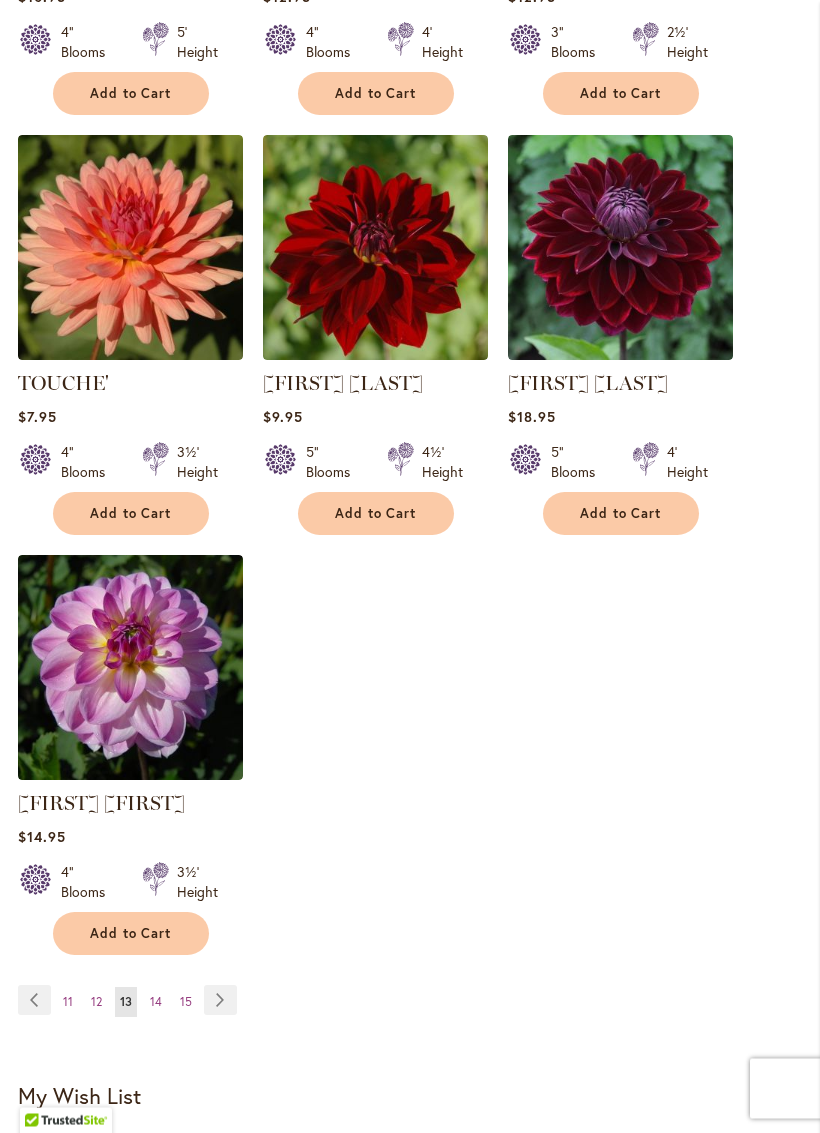 scroll, scrollTop: 2079, scrollLeft: 0, axis: vertical 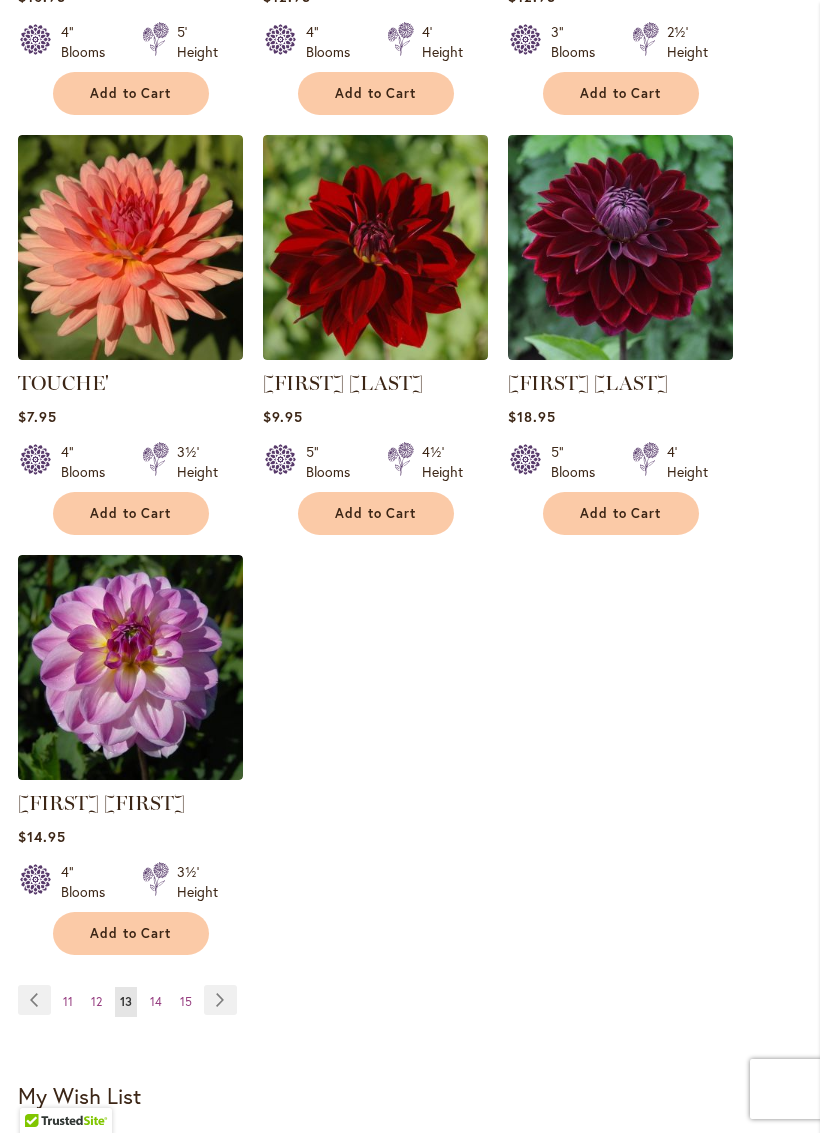 click on "Page
14" at bounding box center [156, 1002] 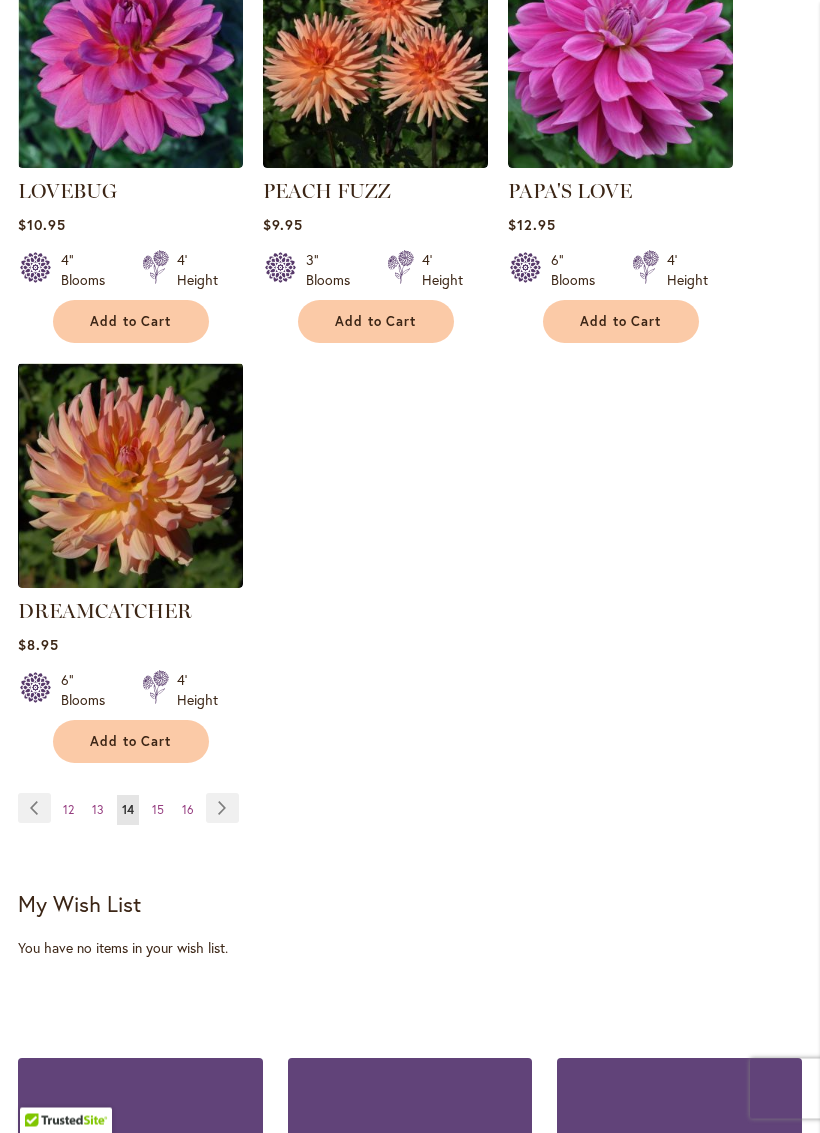 scroll, scrollTop: 2271, scrollLeft: 0, axis: vertical 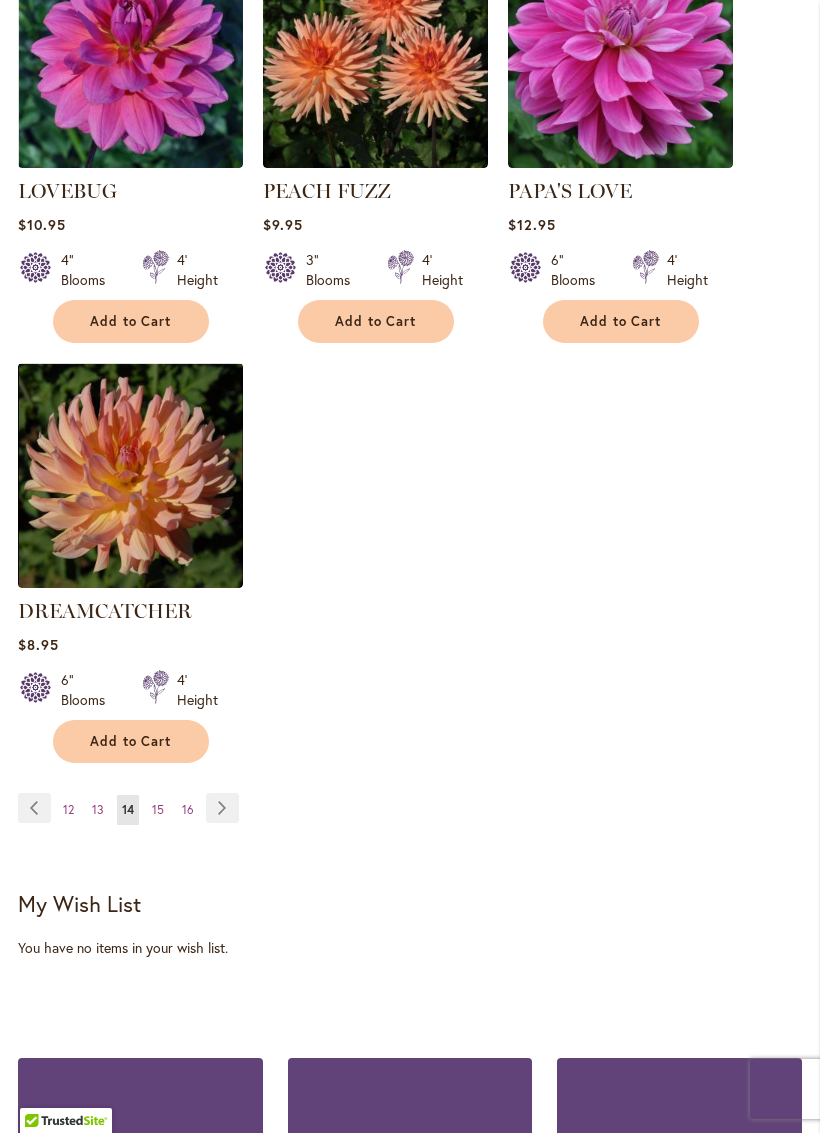 click on "15" at bounding box center (158, 809) 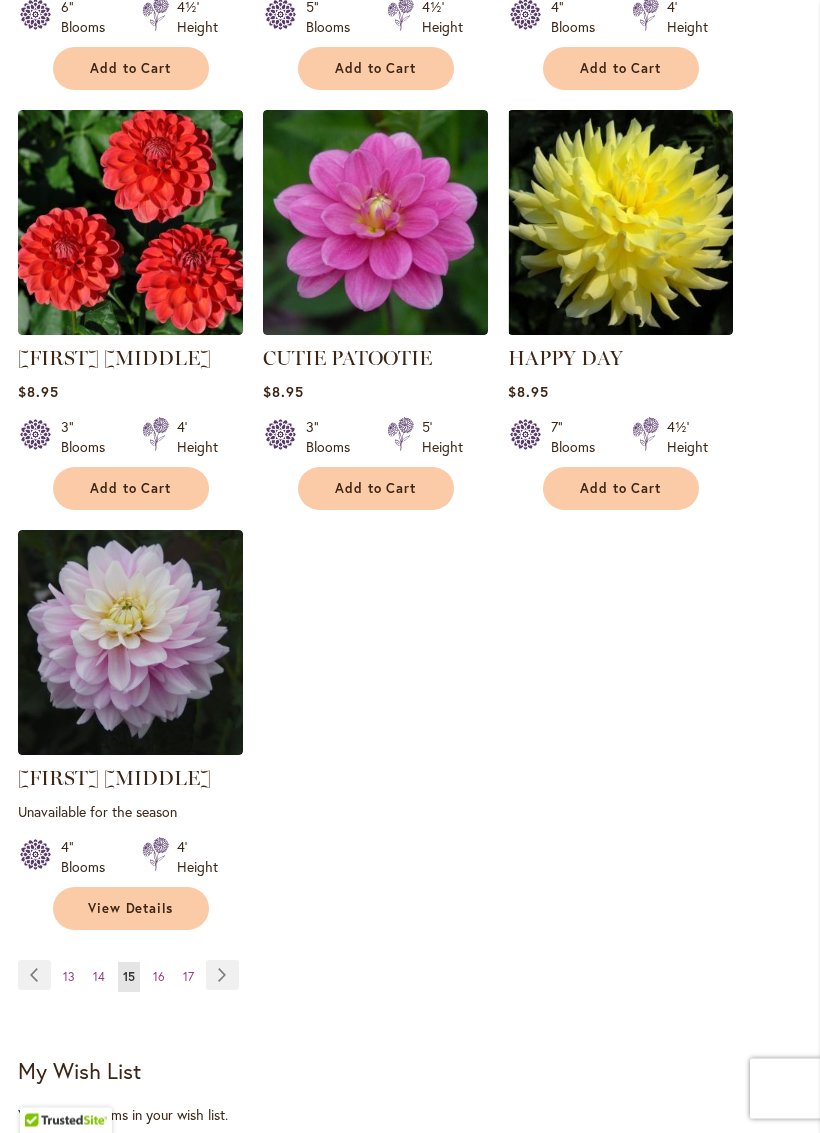 scroll, scrollTop: 2104, scrollLeft: 0, axis: vertical 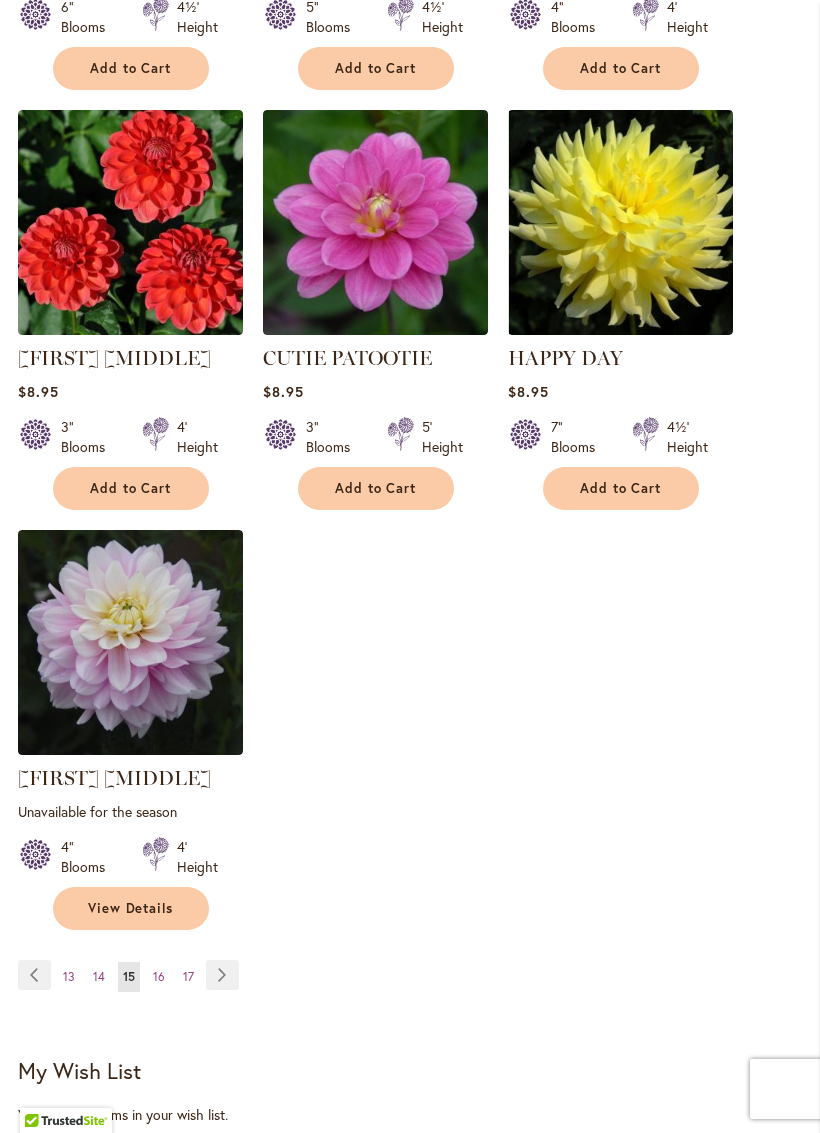 click on "16" at bounding box center (159, 976) 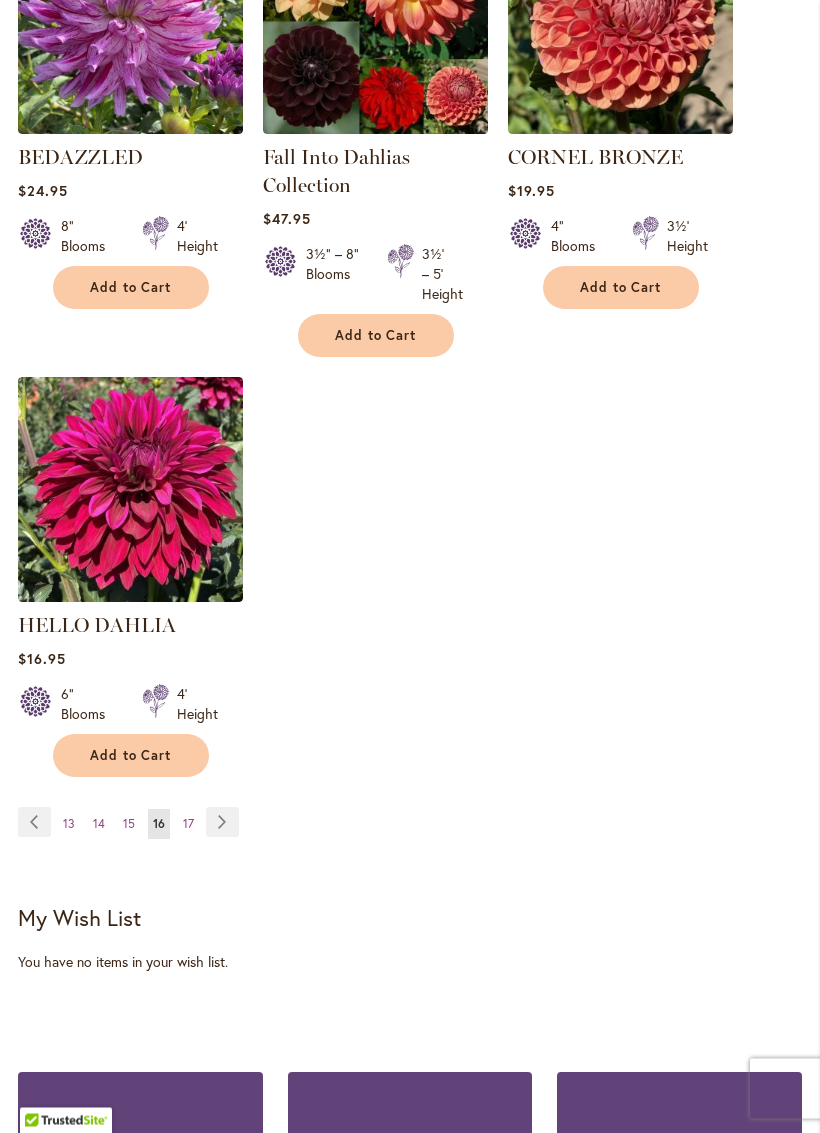 scroll, scrollTop: 2325, scrollLeft: 0, axis: vertical 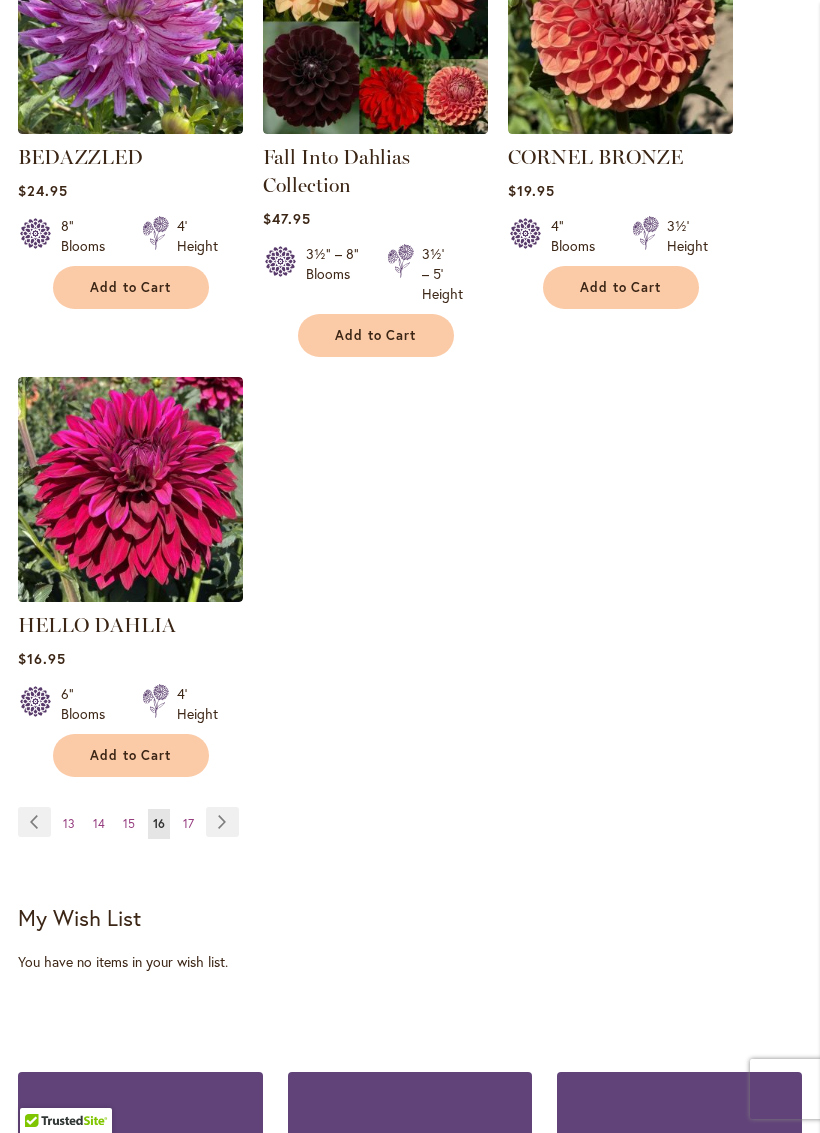 click on "17" at bounding box center [188, 823] 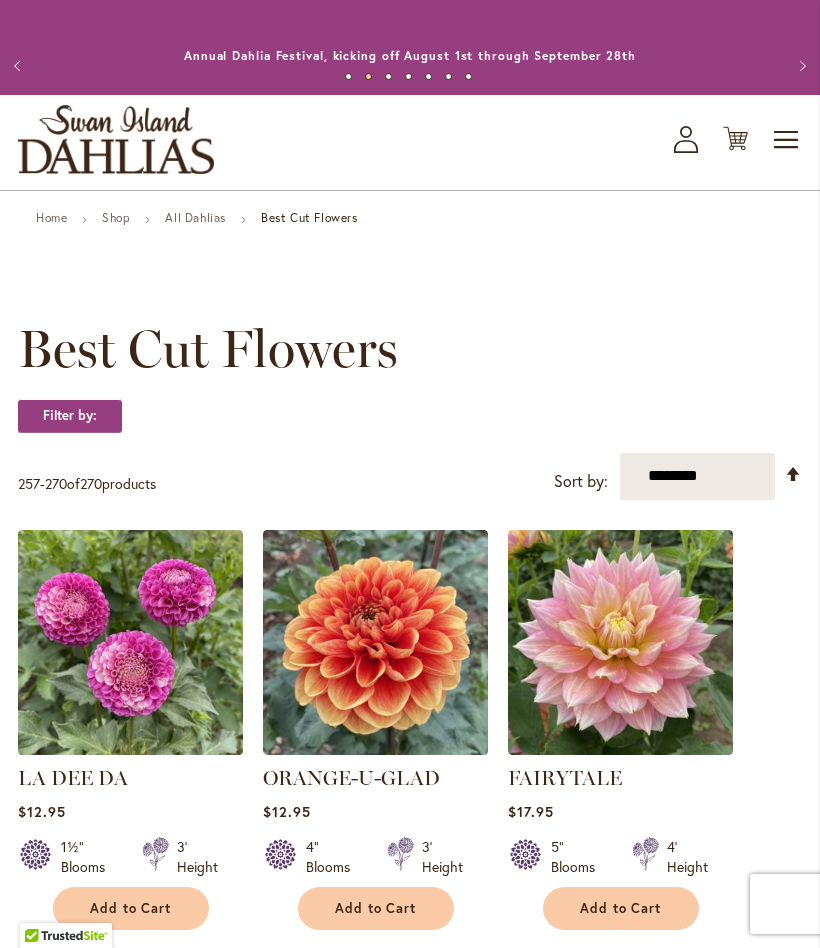 scroll, scrollTop: 0, scrollLeft: 0, axis: both 